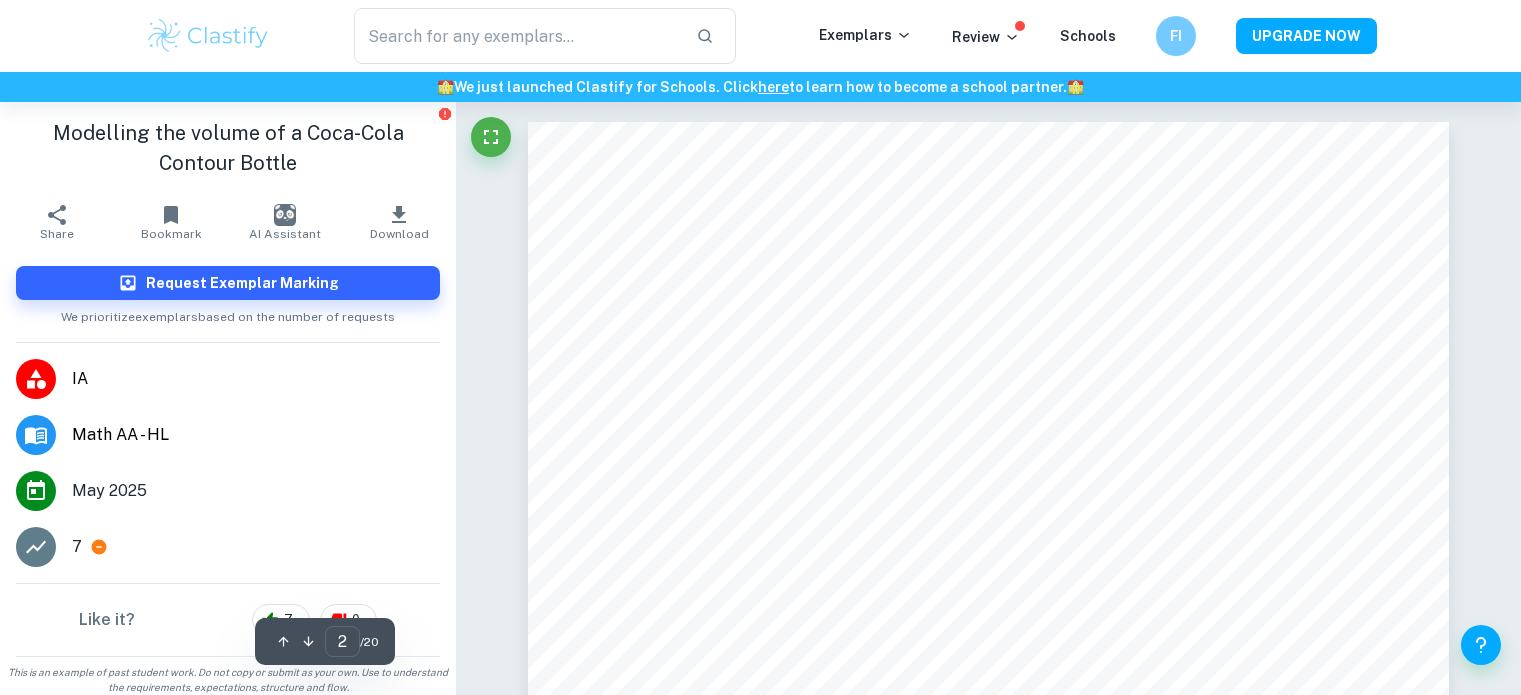 scroll, scrollTop: 1311, scrollLeft: 0, axis: vertical 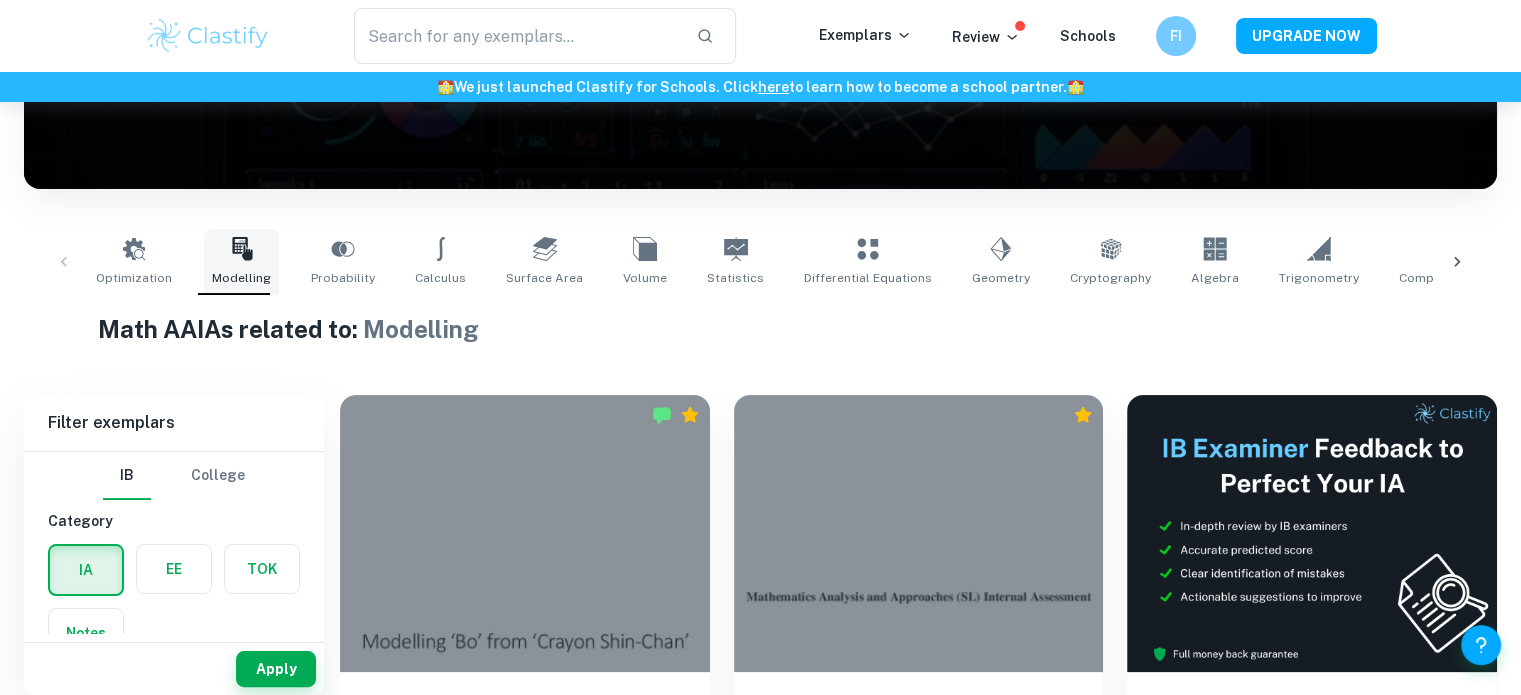 click 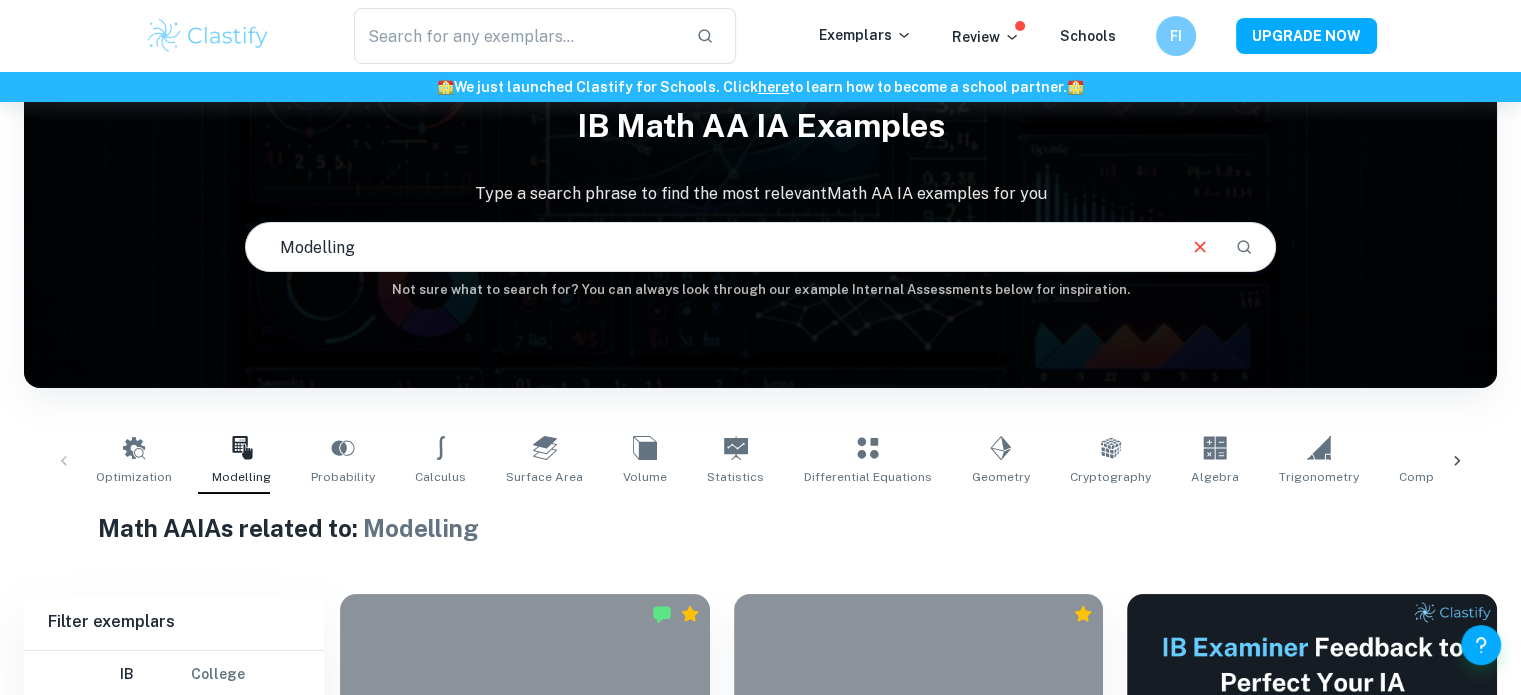 scroll, scrollTop: 79, scrollLeft: 0, axis: vertical 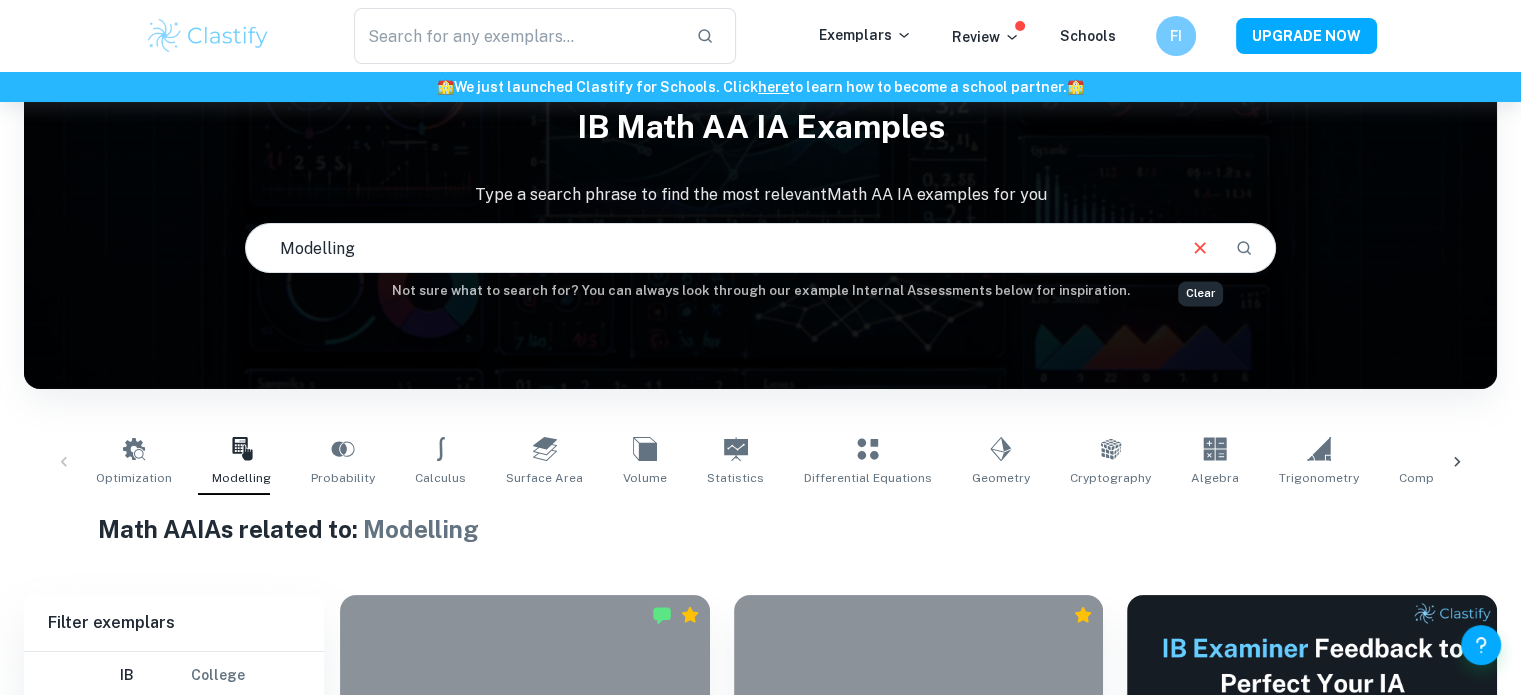 click 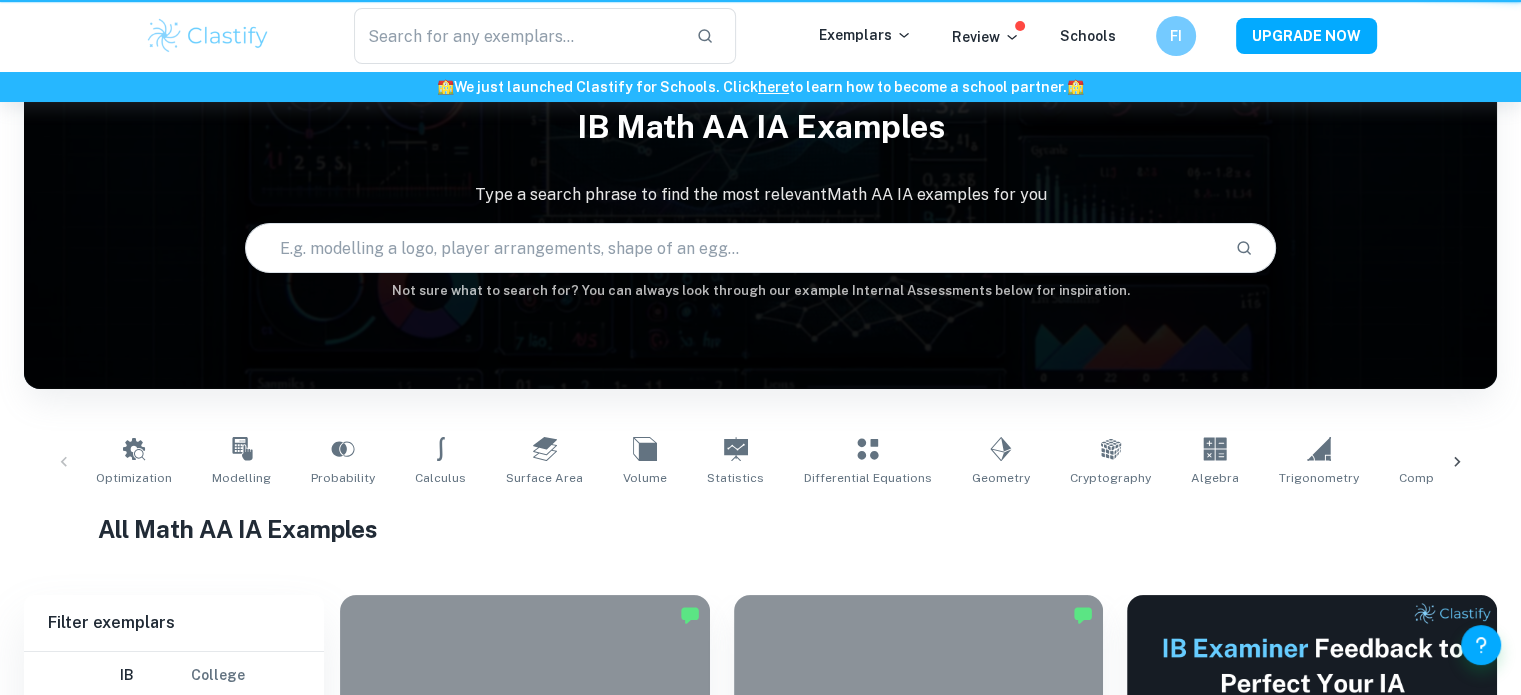 type 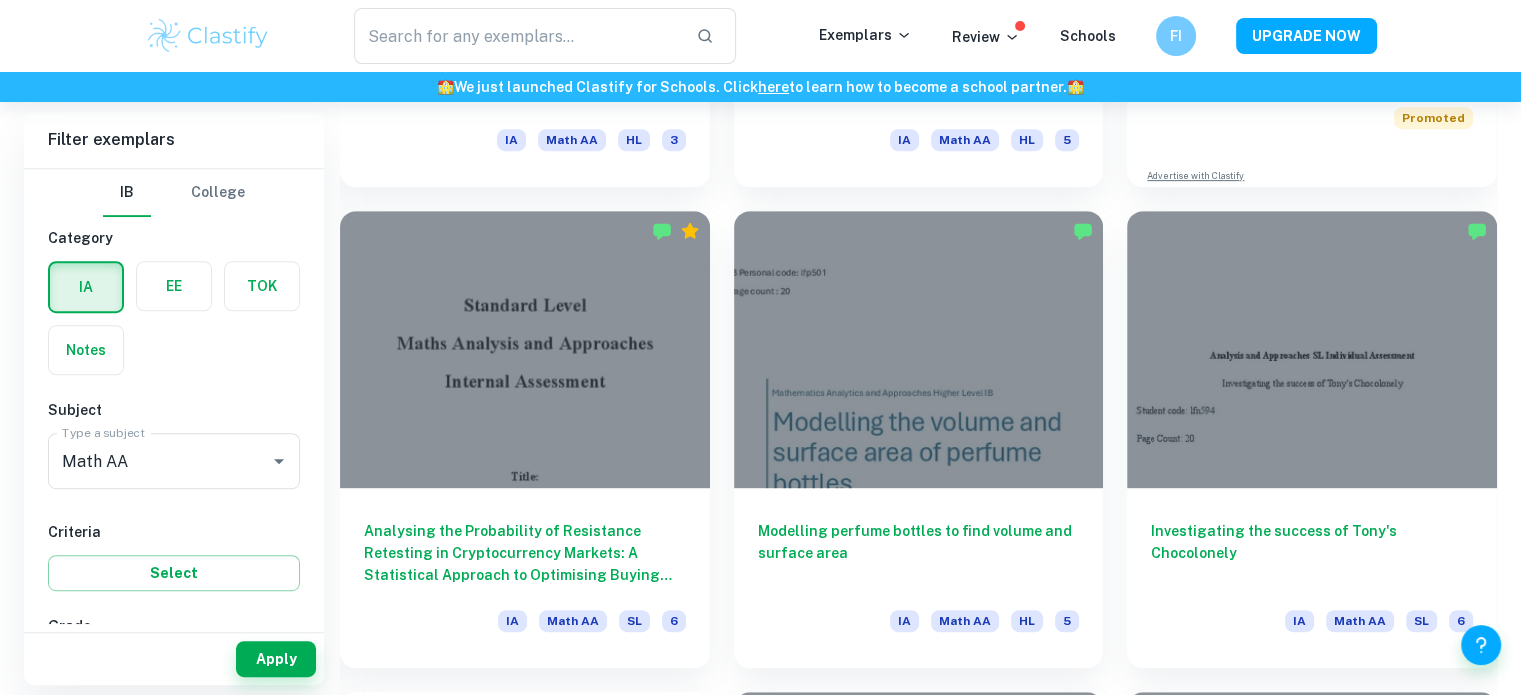 scroll, scrollTop: 1000, scrollLeft: 0, axis: vertical 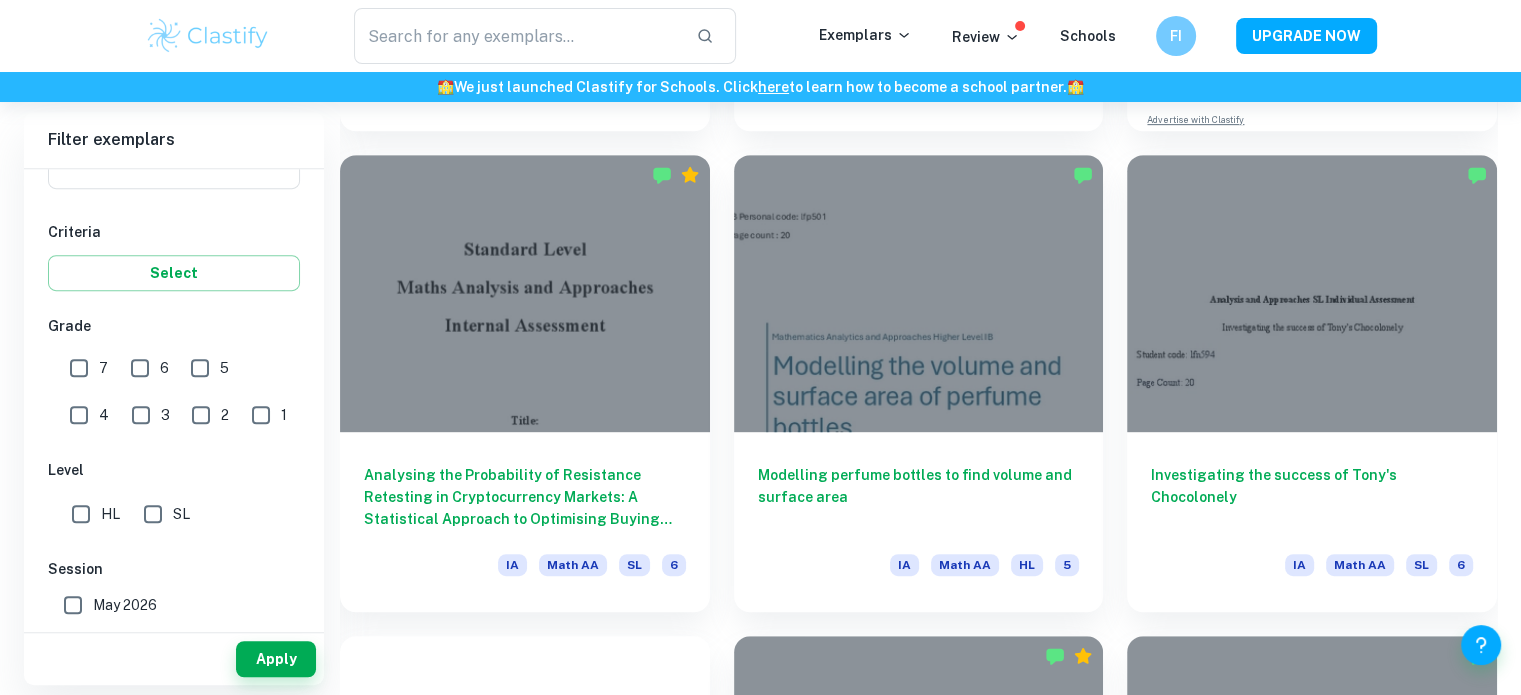 click on "7" at bounding box center [79, 368] 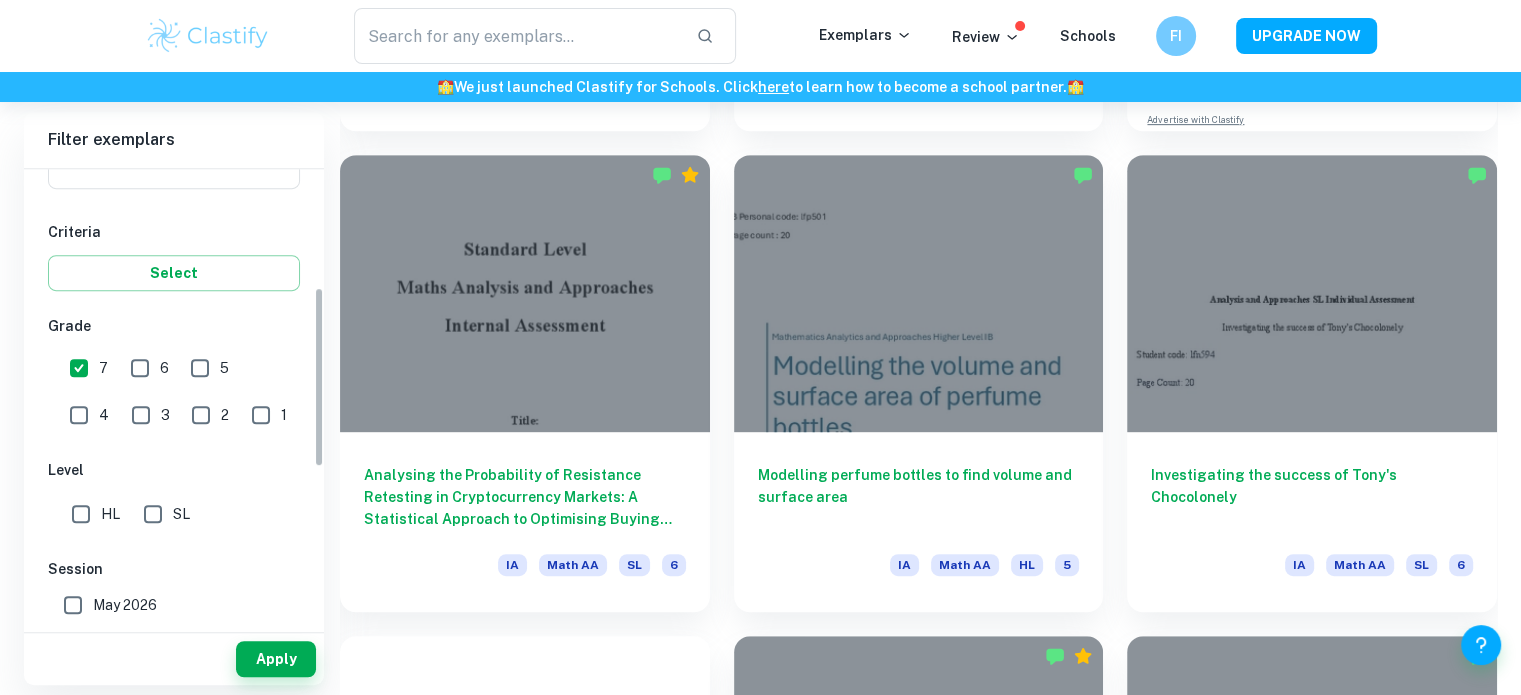 click on "HL" at bounding box center (81, 514) 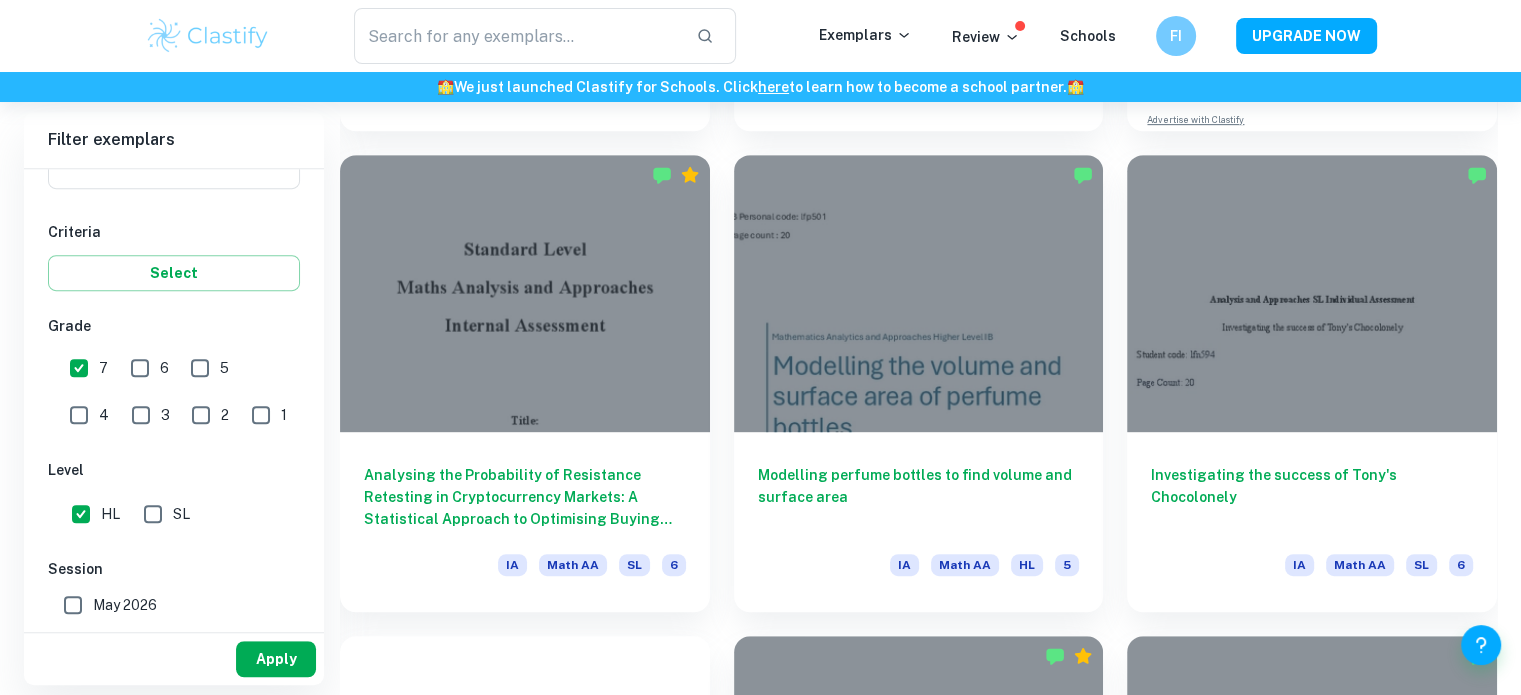 click on "Apply" at bounding box center [276, 659] 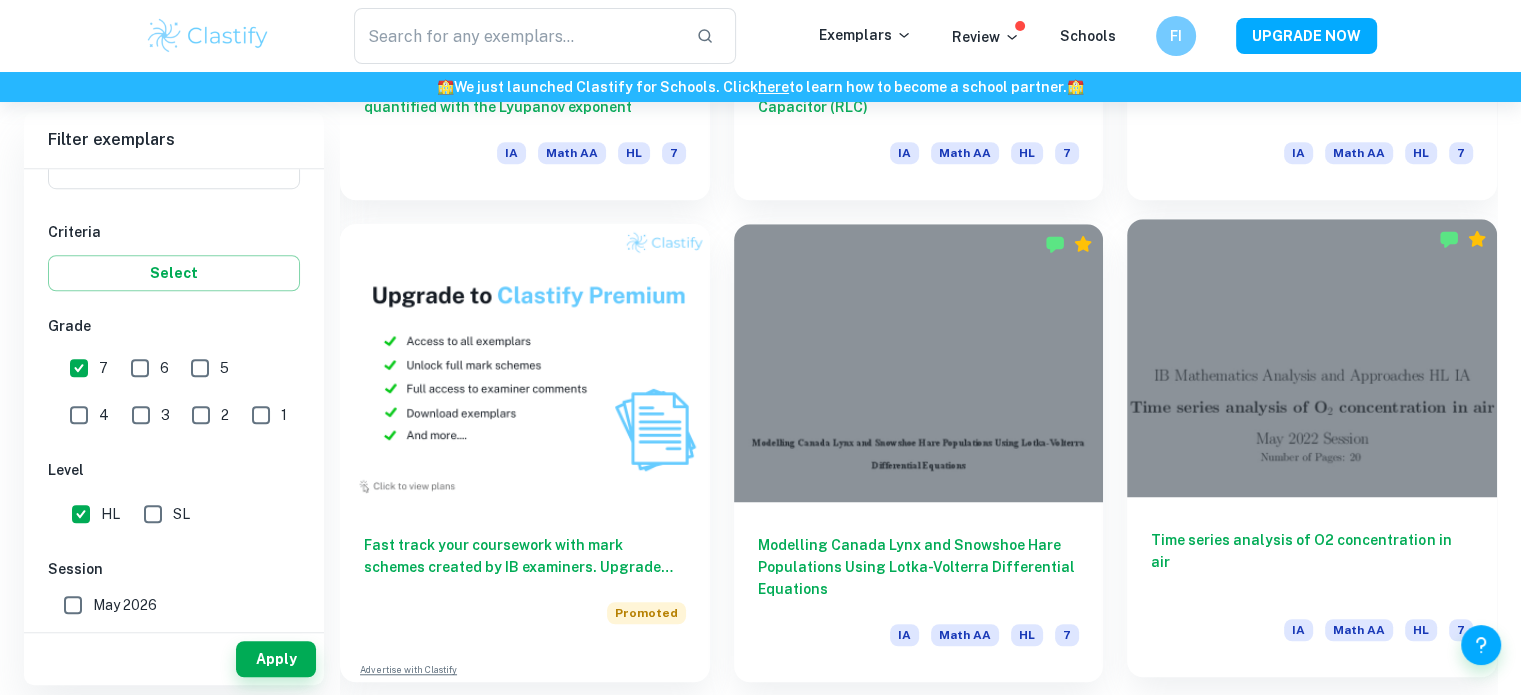 scroll, scrollTop: 1200, scrollLeft: 0, axis: vertical 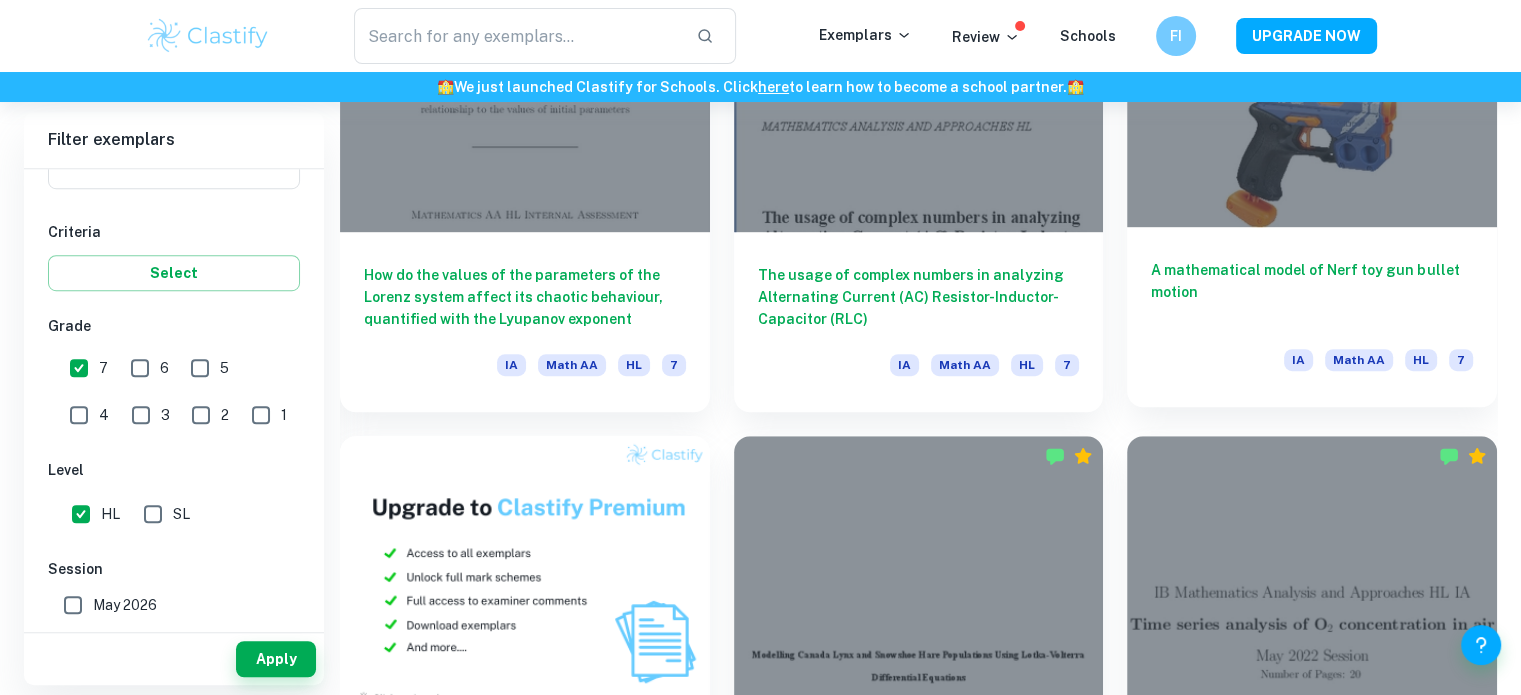 click on "A mathematical model of Nerf toy gun bullet motion IA Math AA HL 7" at bounding box center [1312, 317] 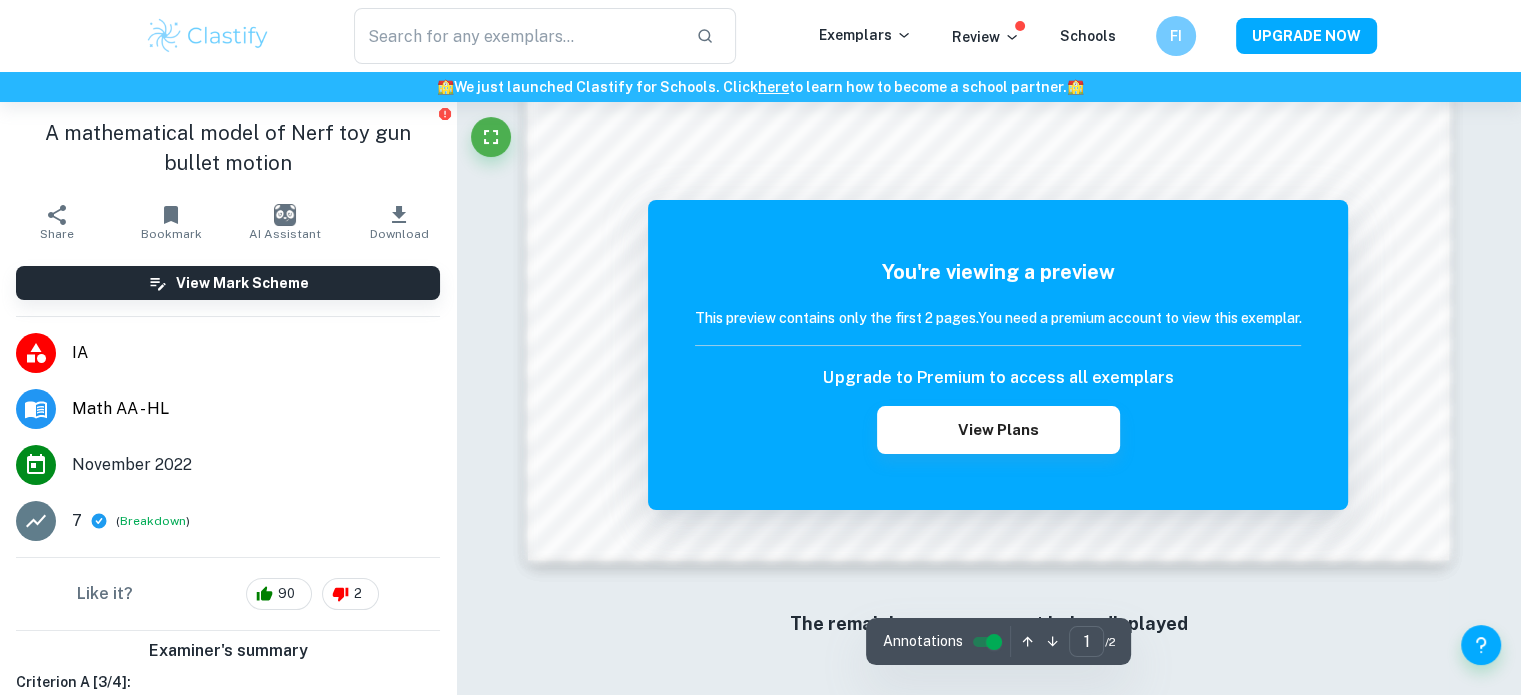 scroll, scrollTop: 2180, scrollLeft: 0, axis: vertical 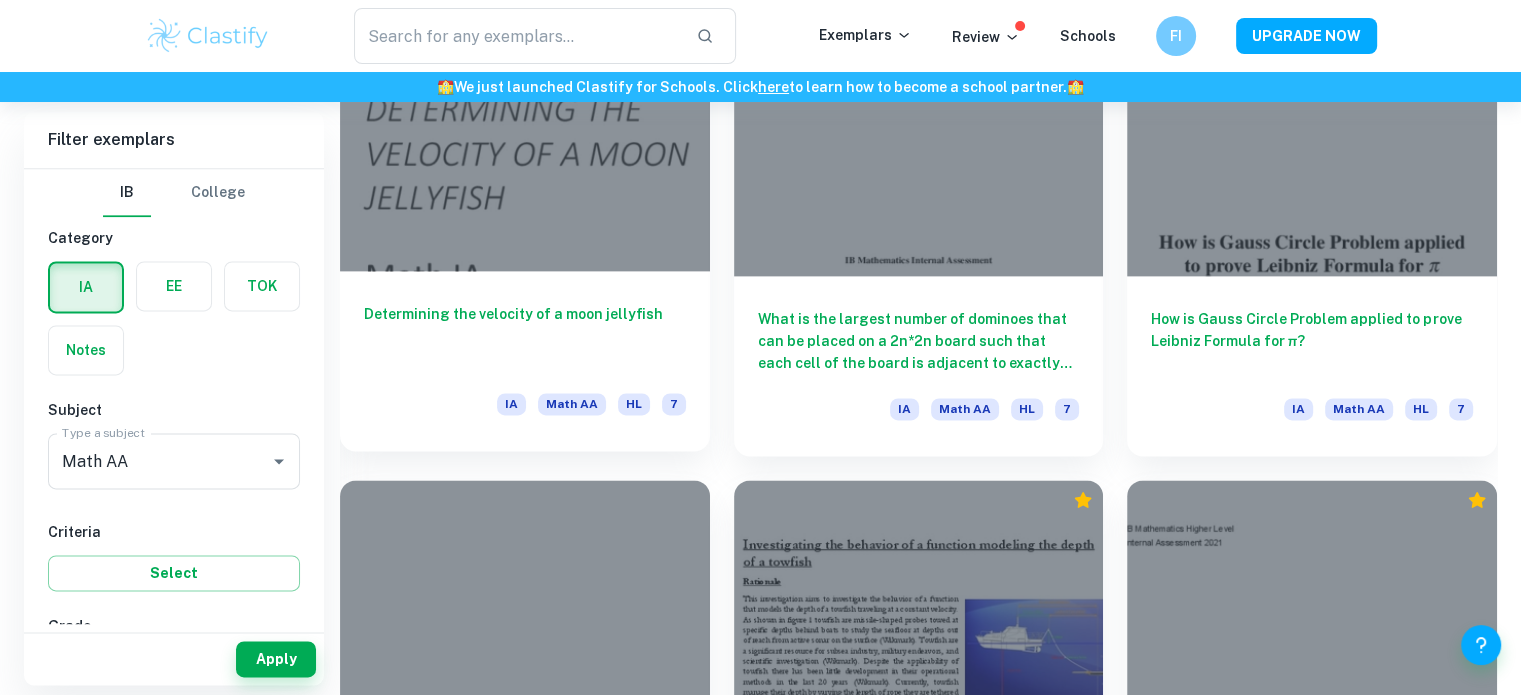 click on "Determining the velocity of a moon jellyfish IA Math AA HL 7" at bounding box center (525, 361) 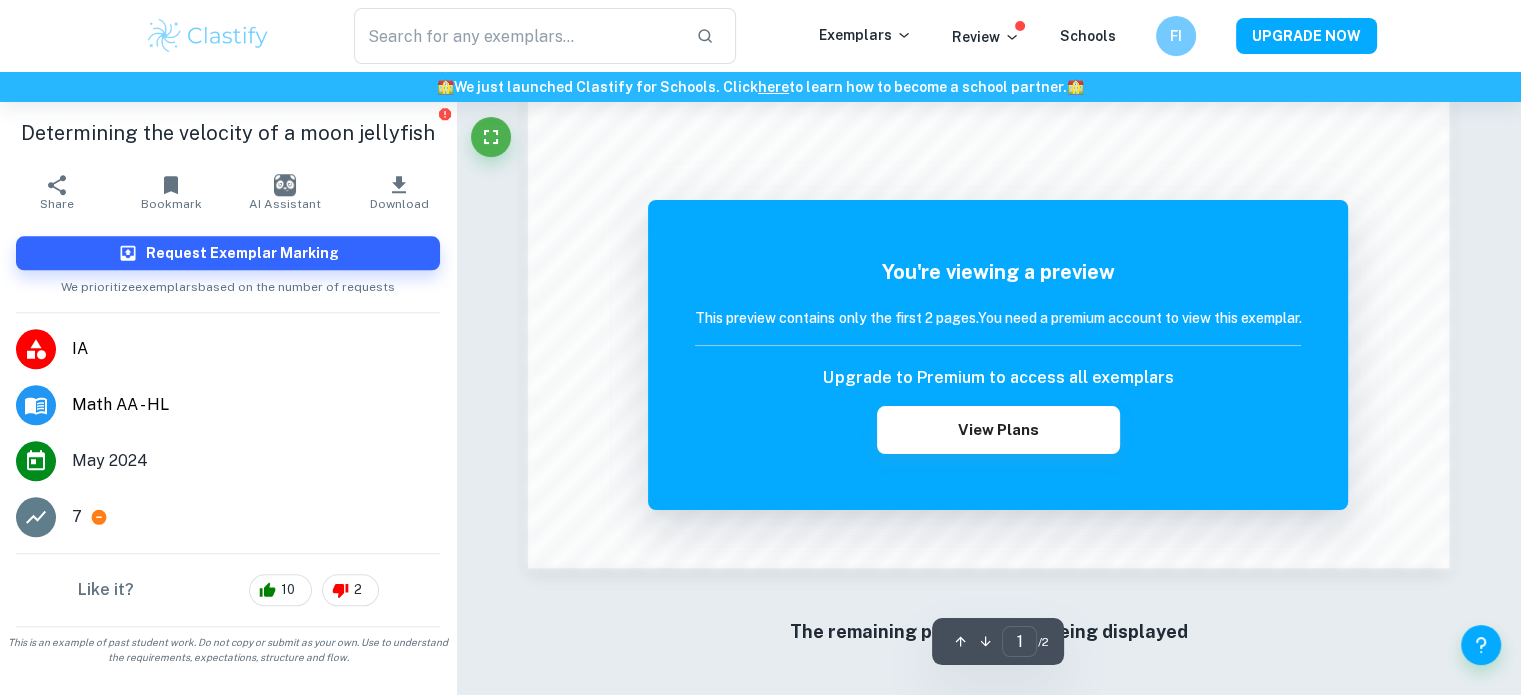 scroll, scrollTop: 1959, scrollLeft: 0, axis: vertical 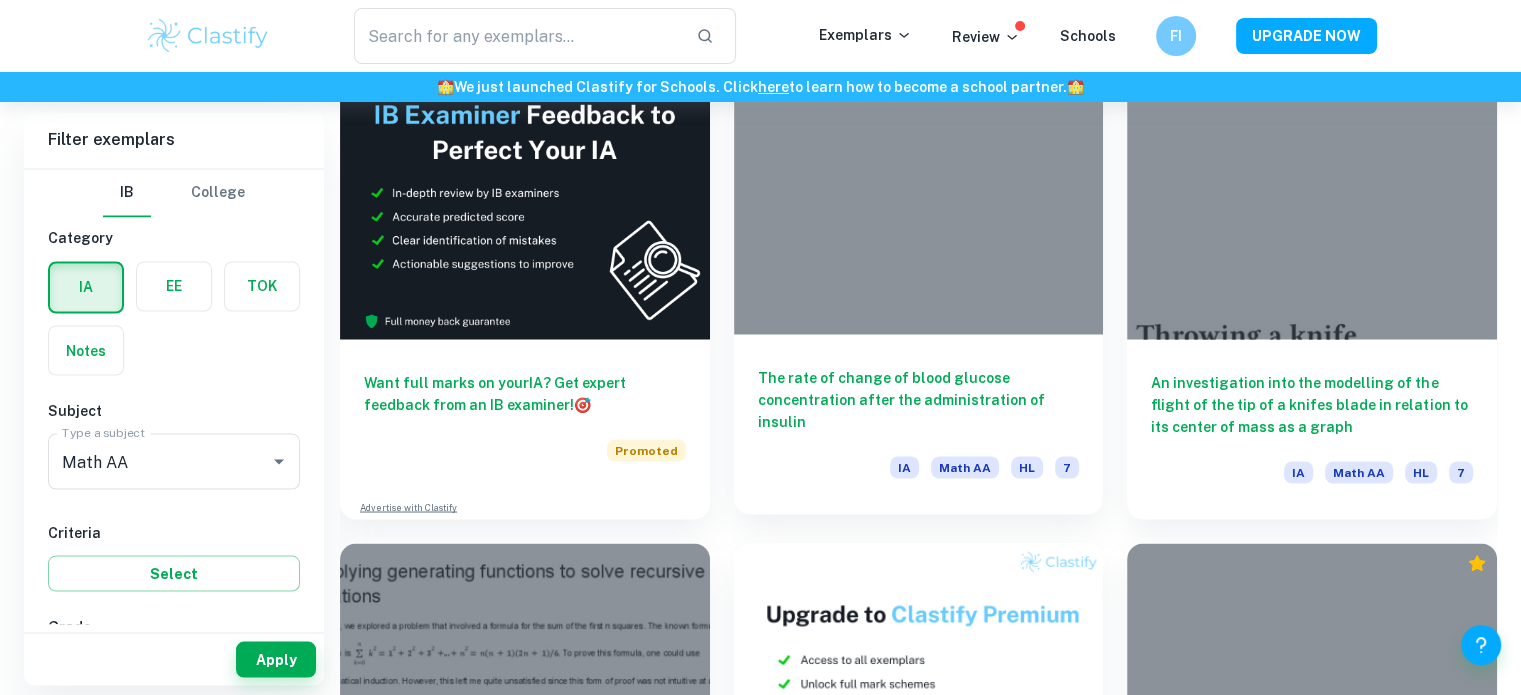click at bounding box center [919, 194] 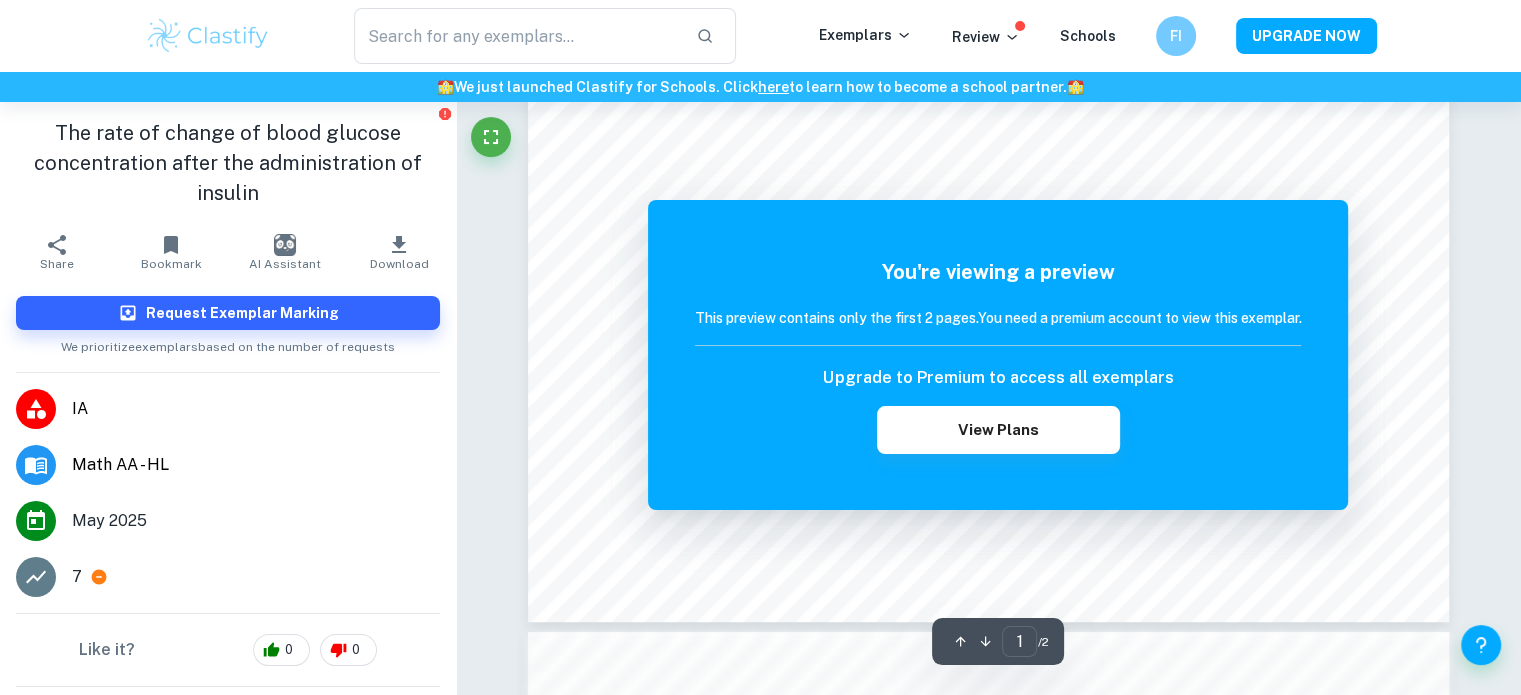 scroll, scrollTop: 800, scrollLeft: 0, axis: vertical 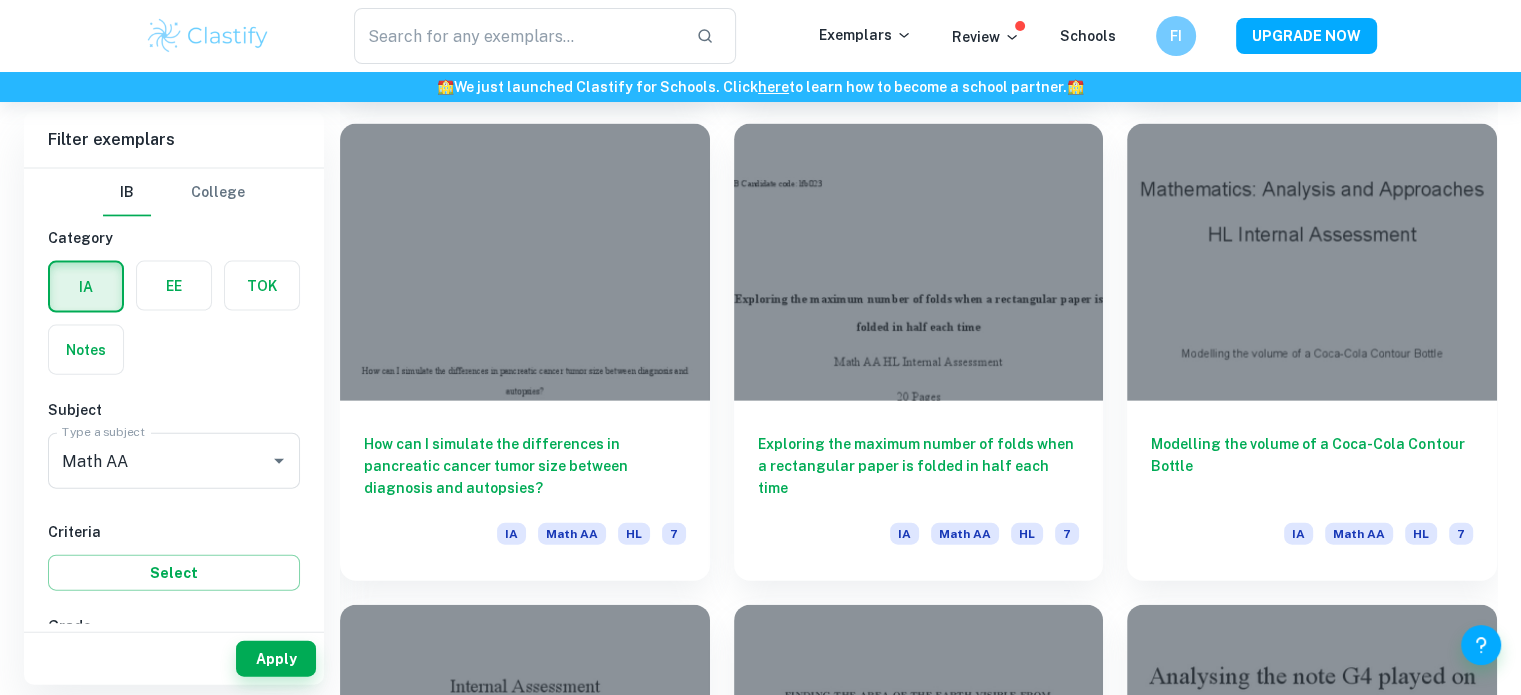 click at bounding box center (919, 262) 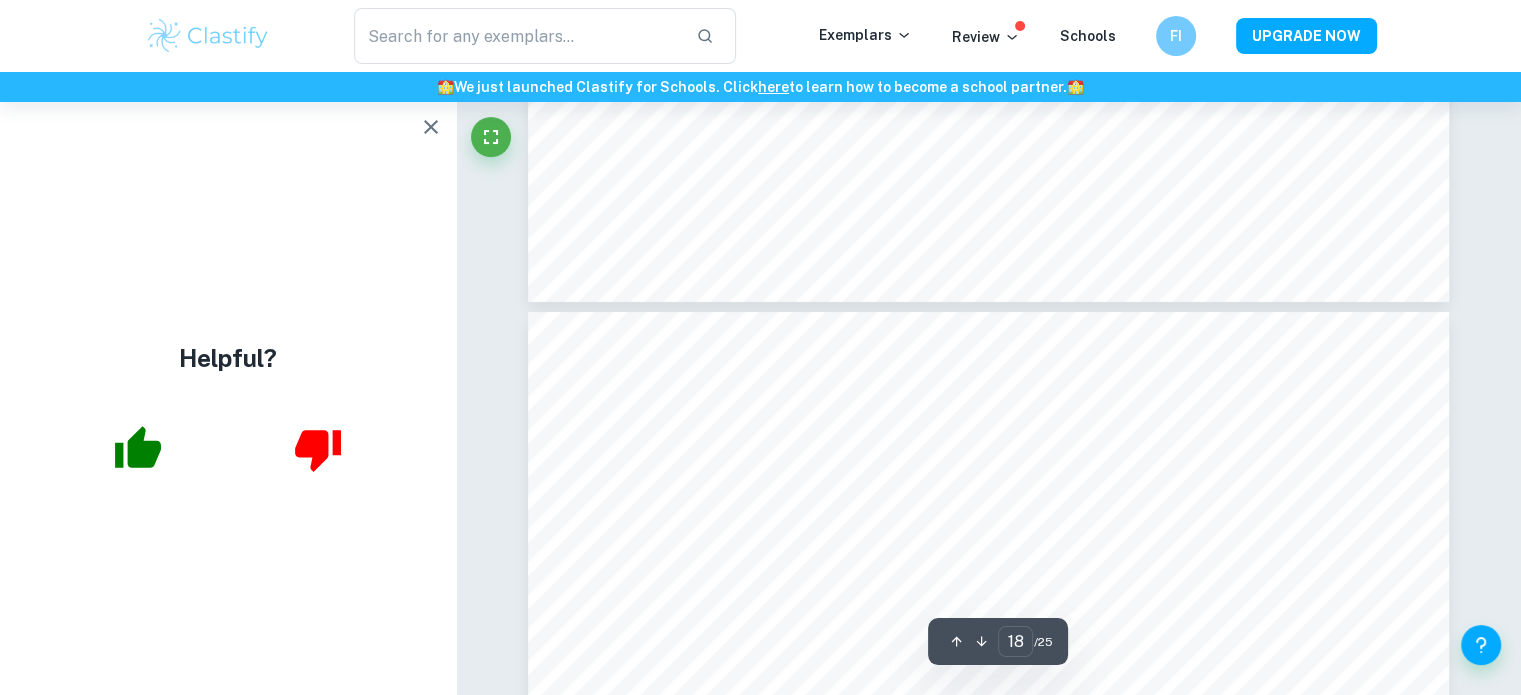 scroll, scrollTop: 22902, scrollLeft: 0, axis: vertical 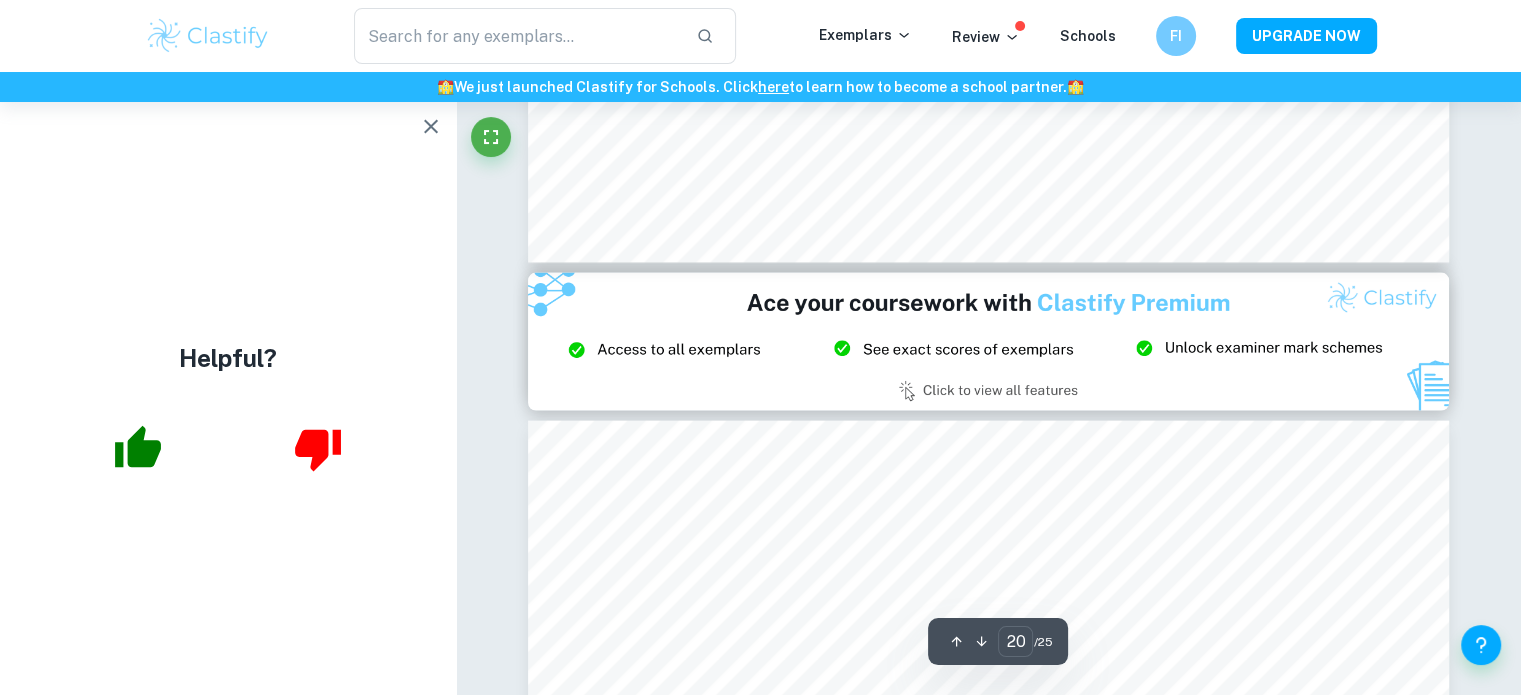 type on "21" 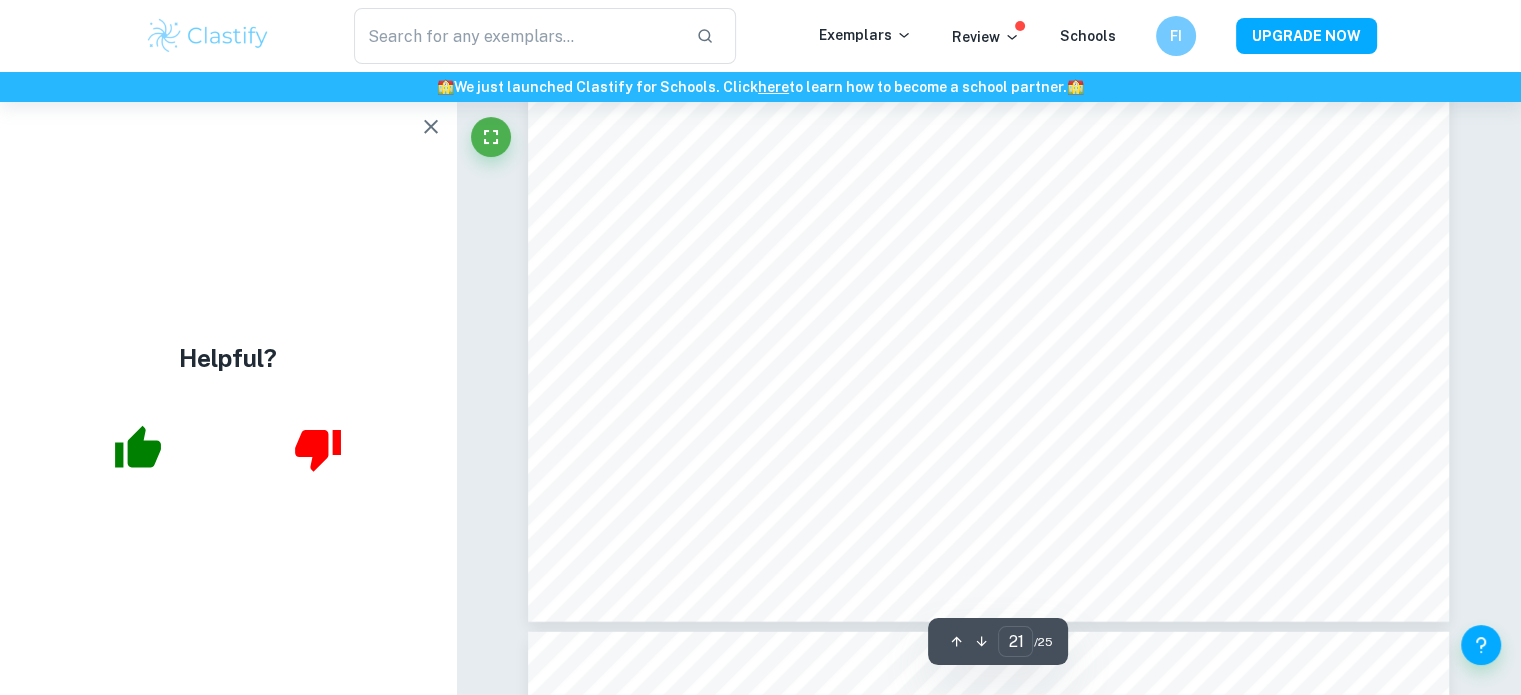 scroll, scrollTop: 27802, scrollLeft: 0, axis: vertical 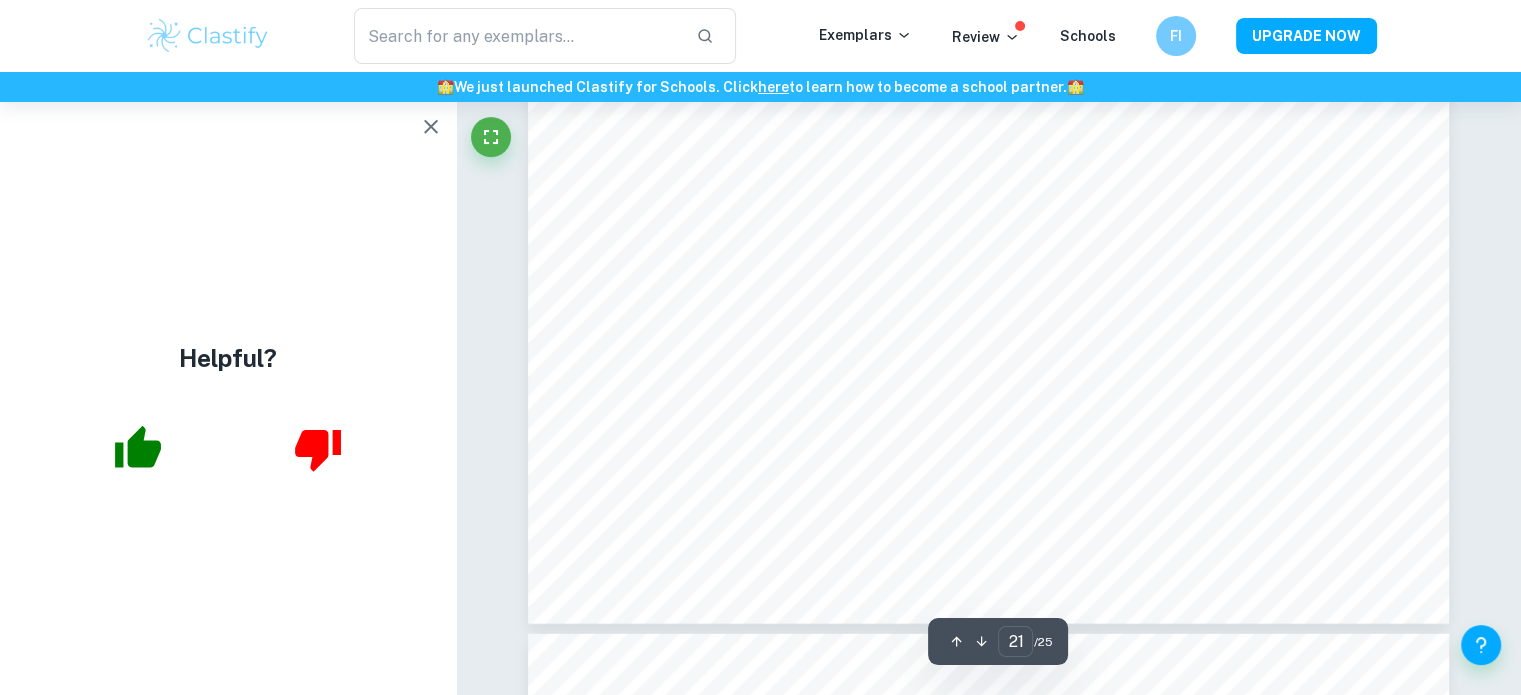 click at bounding box center (431, 127) 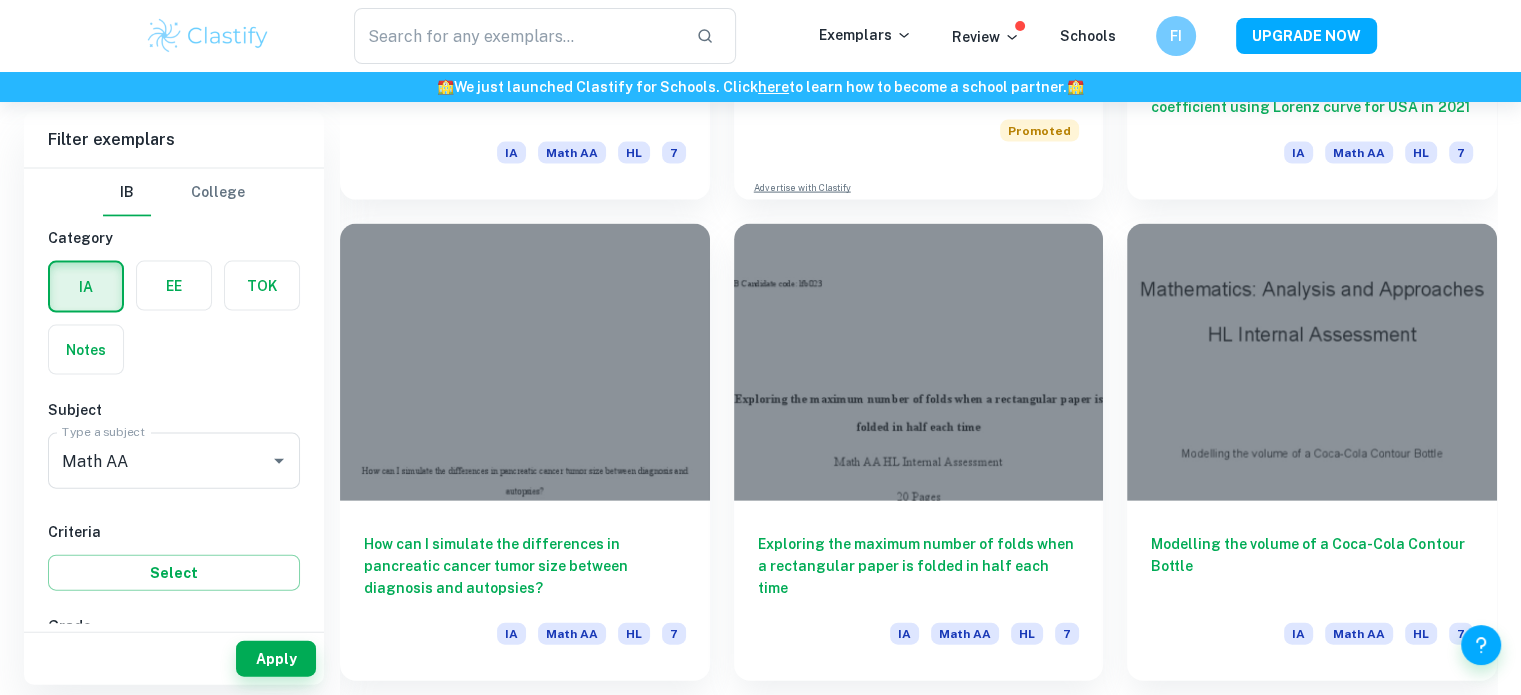 scroll, scrollTop: 4767, scrollLeft: 0, axis: vertical 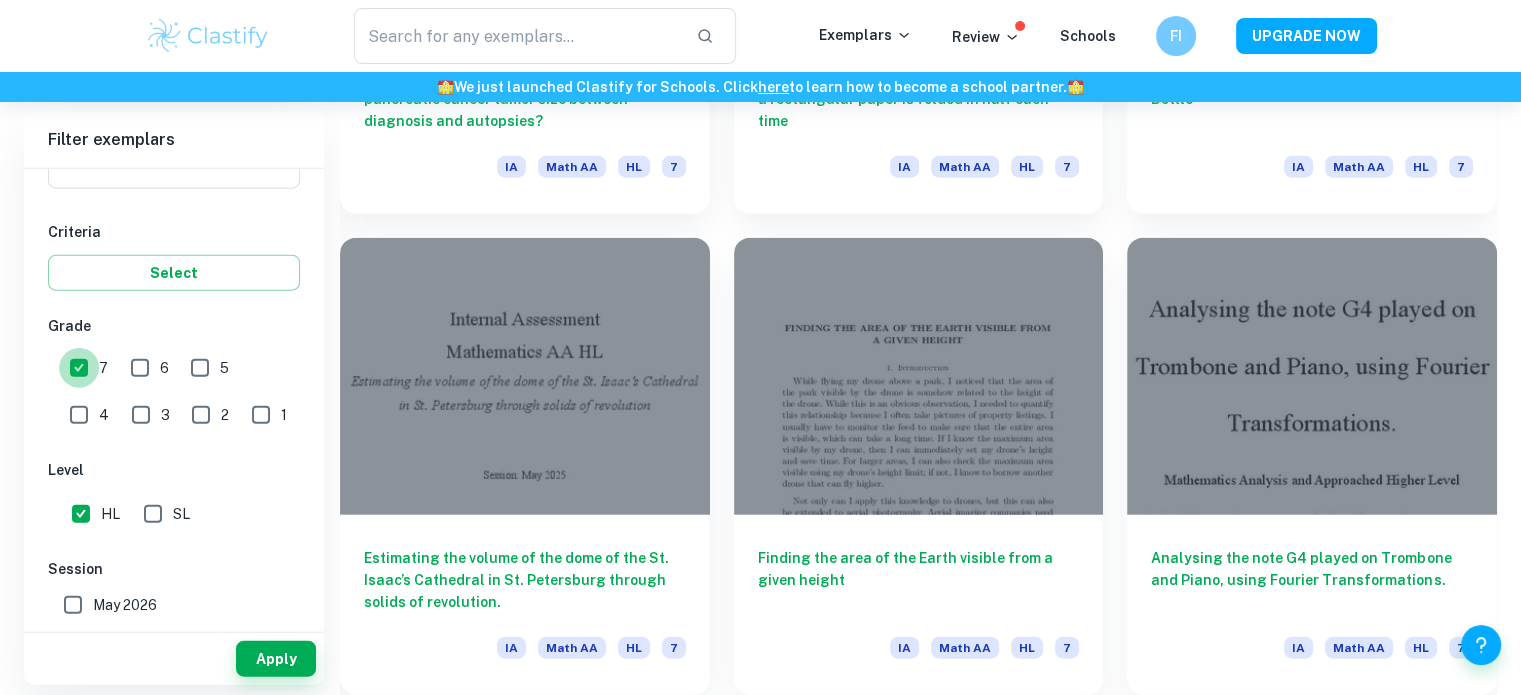 click on "7" at bounding box center [79, 368] 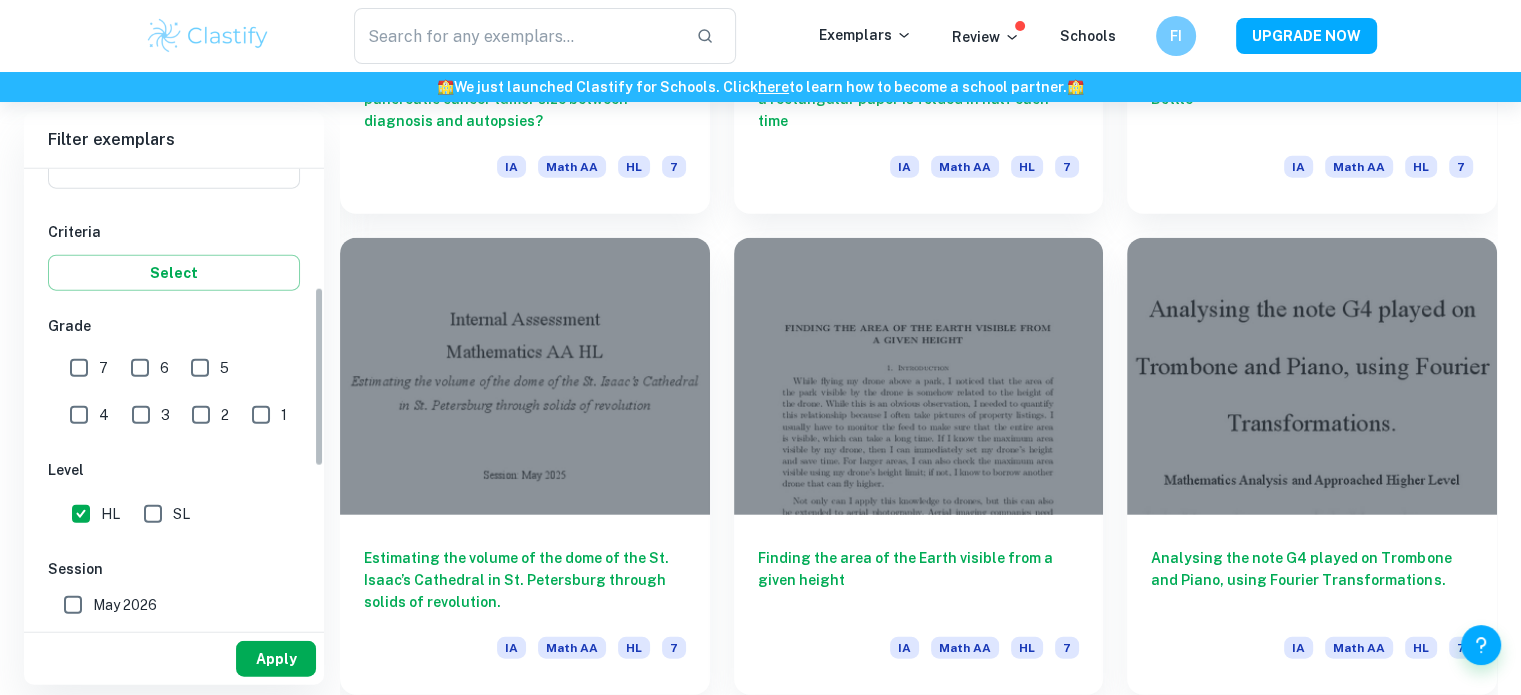 click on "Apply" at bounding box center (276, 659) 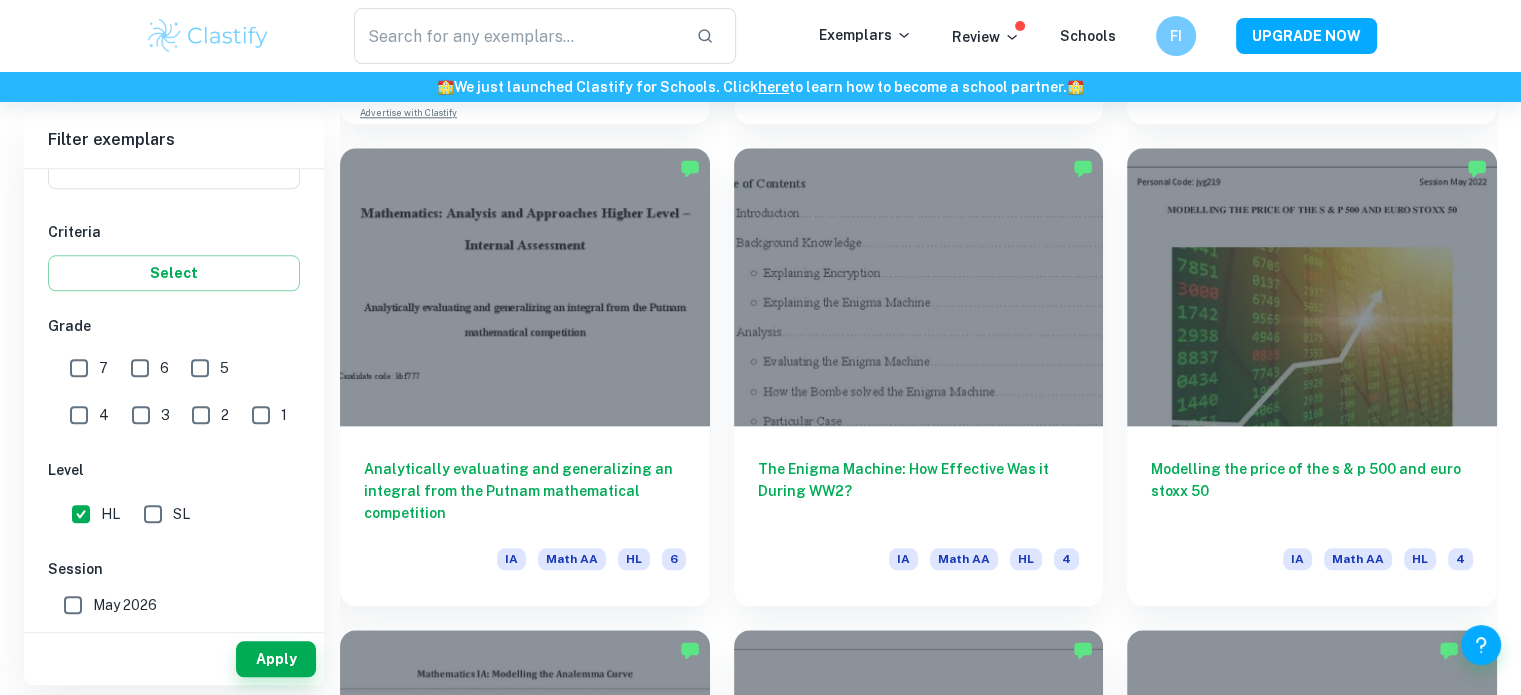 scroll, scrollTop: 9667, scrollLeft: 0, axis: vertical 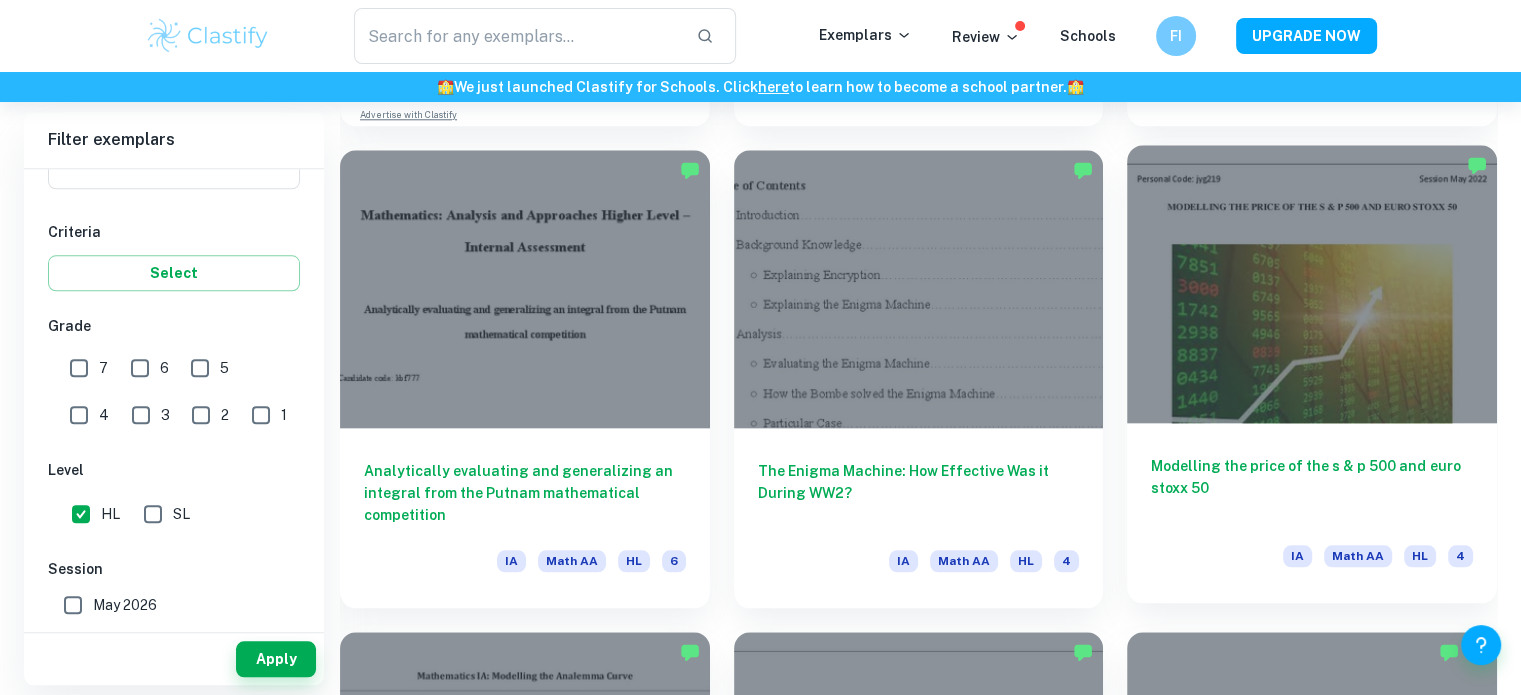 click on "Modelling the price of the s & p 500 and euro stoxx 50 IA Math AA HL 4" at bounding box center [1312, 513] 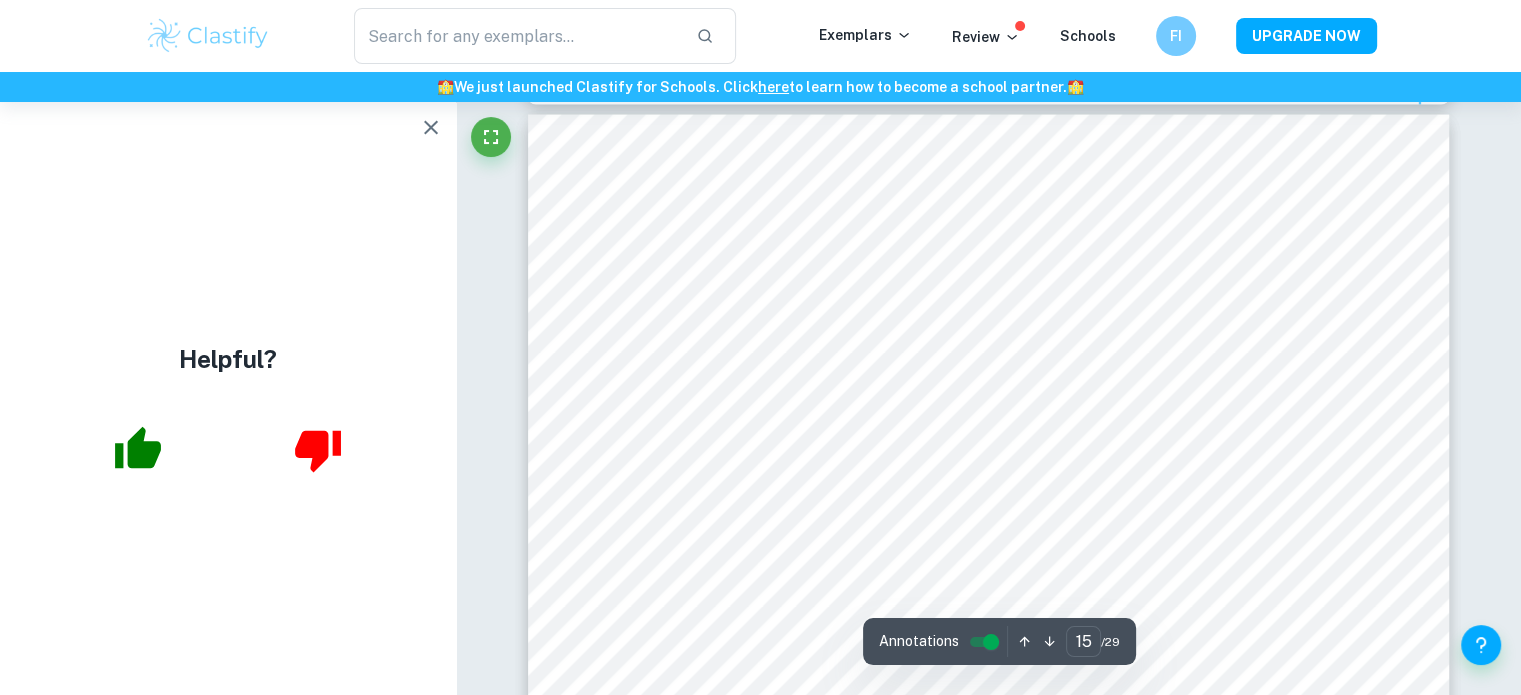 scroll, scrollTop: 19000, scrollLeft: 0, axis: vertical 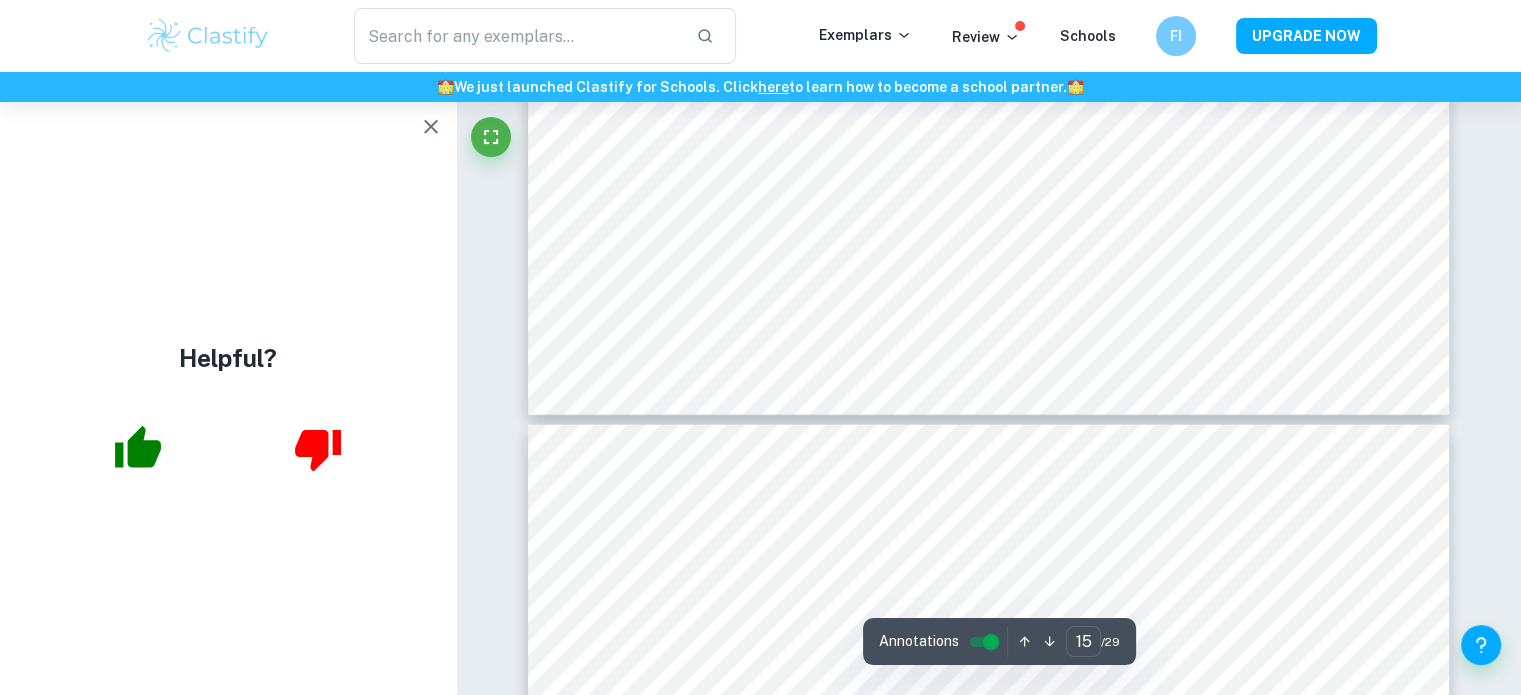 type on "16" 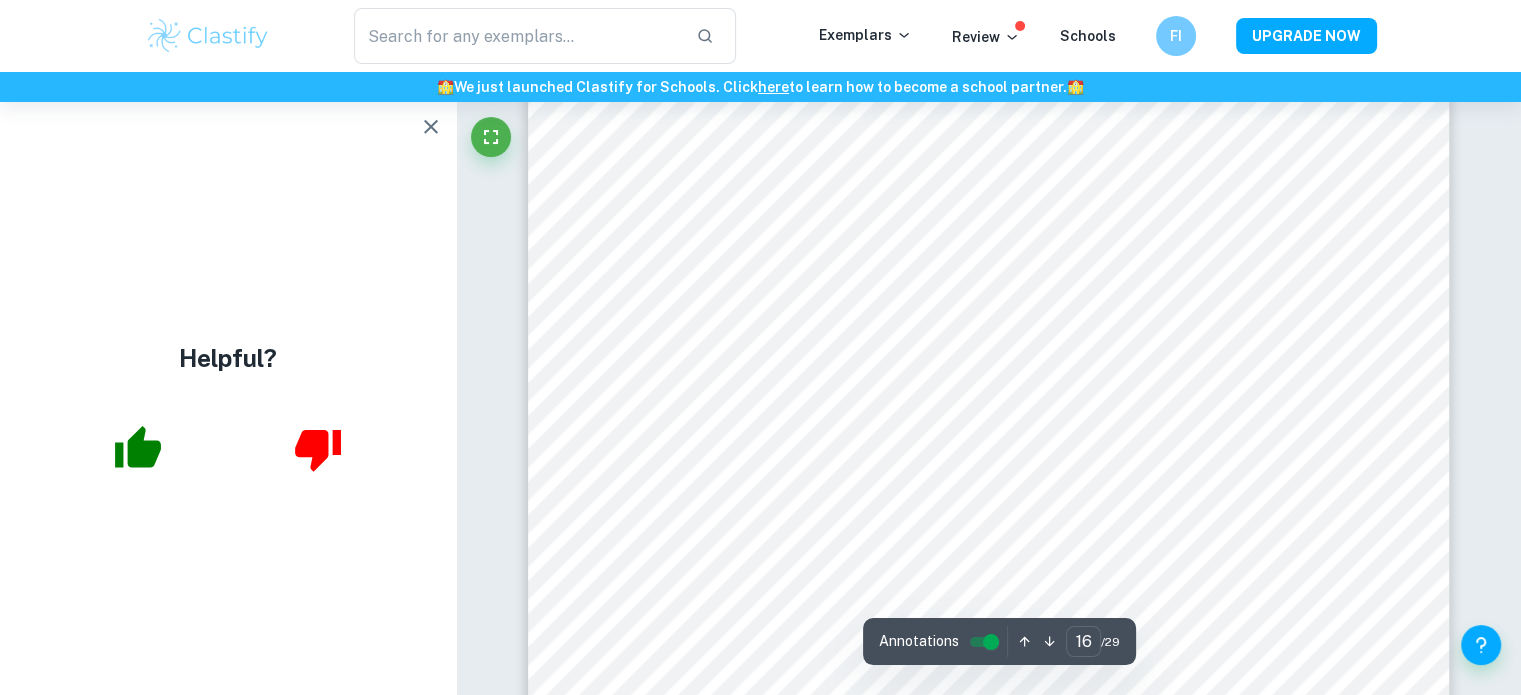 scroll, scrollTop: 21200, scrollLeft: 0, axis: vertical 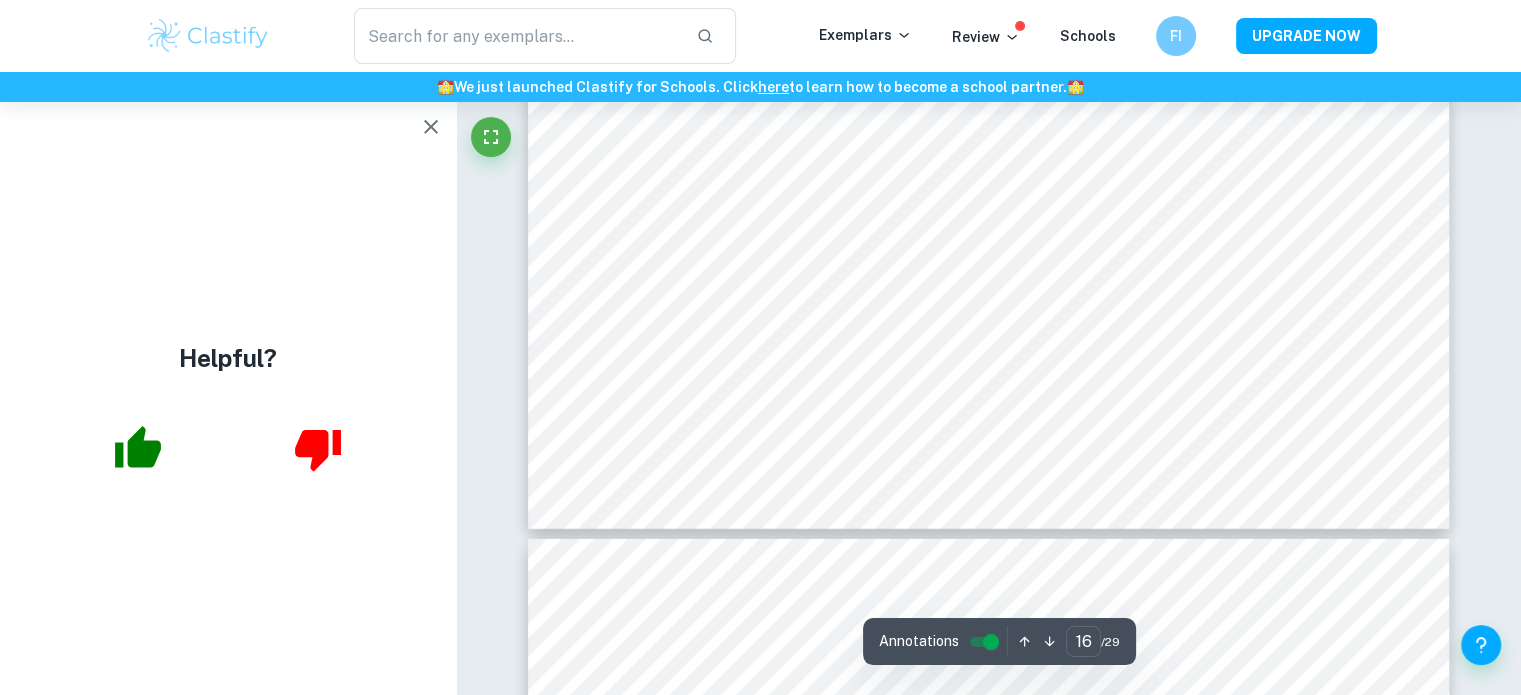 click at bounding box center [431, 127] 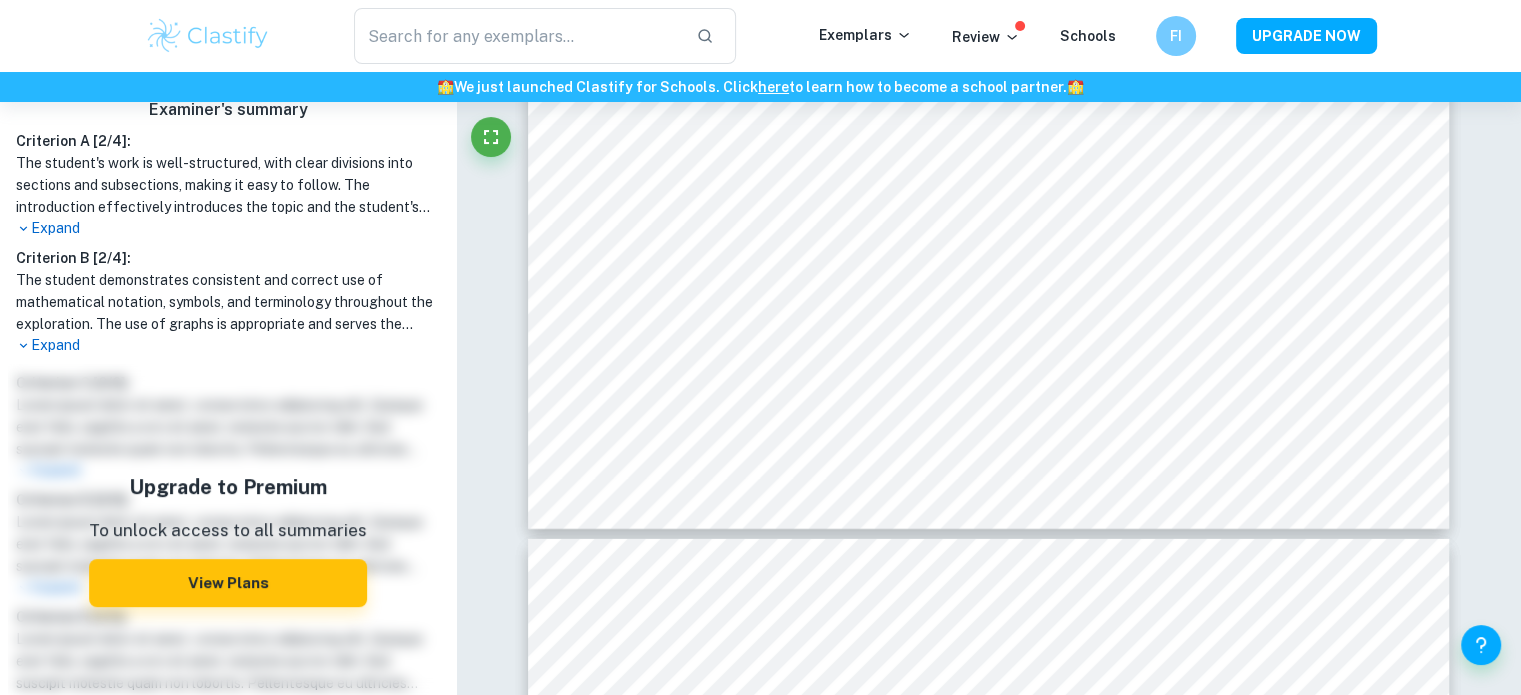 scroll, scrollTop: 600, scrollLeft: 0, axis: vertical 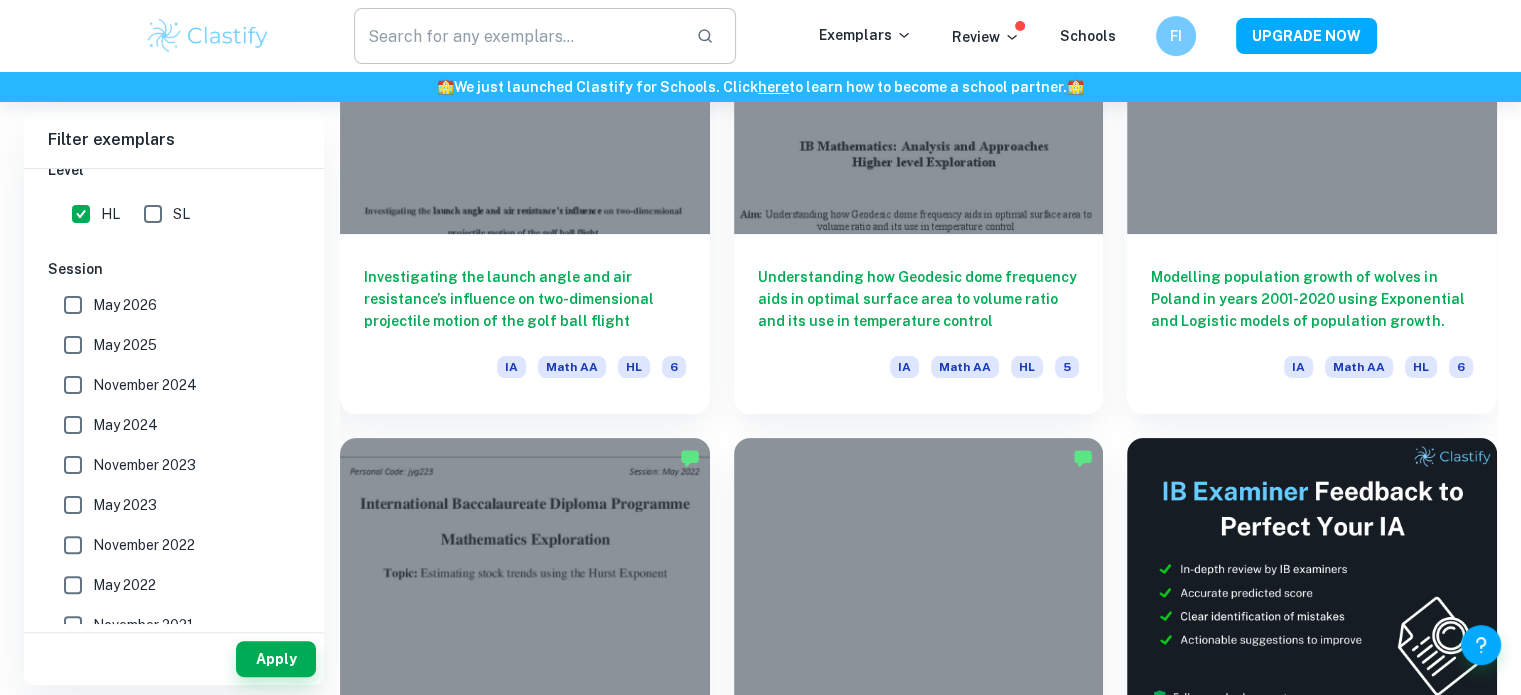 click at bounding box center (517, 36) 